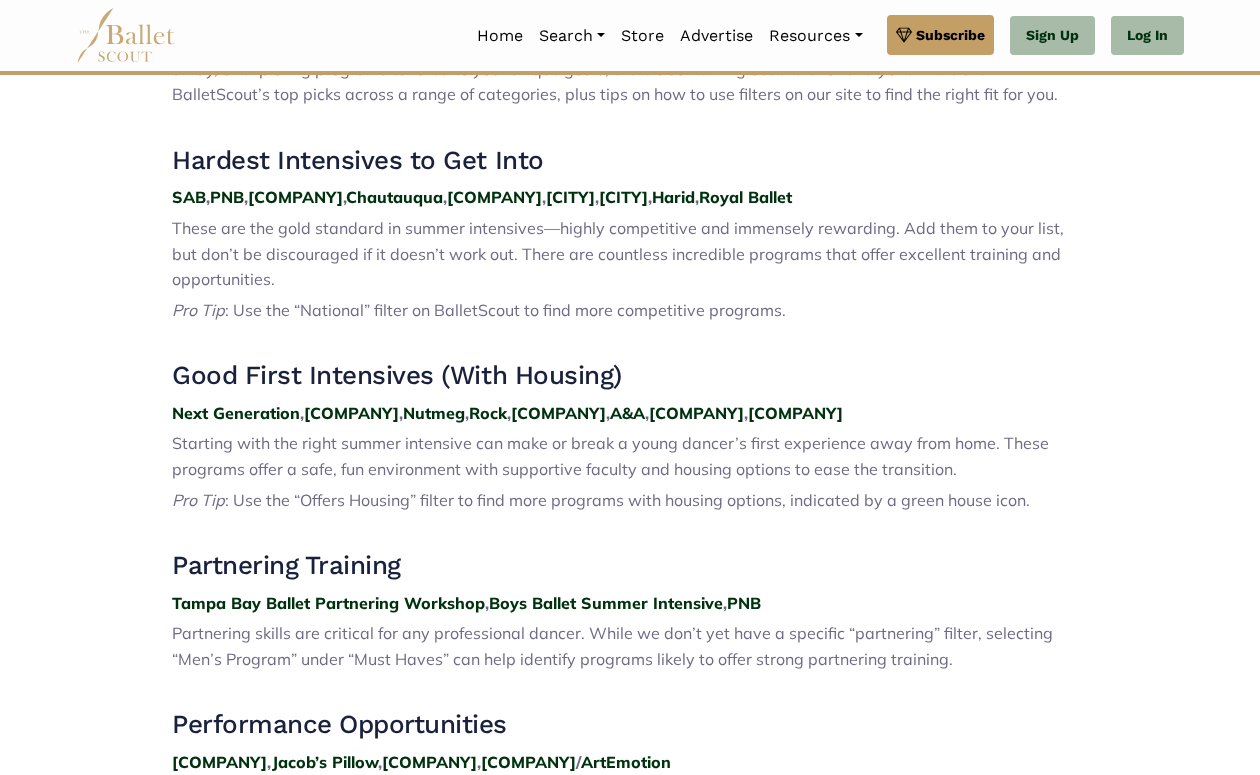 scroll, scrollTop: 805, scrollLeft: 0, axis: vertical 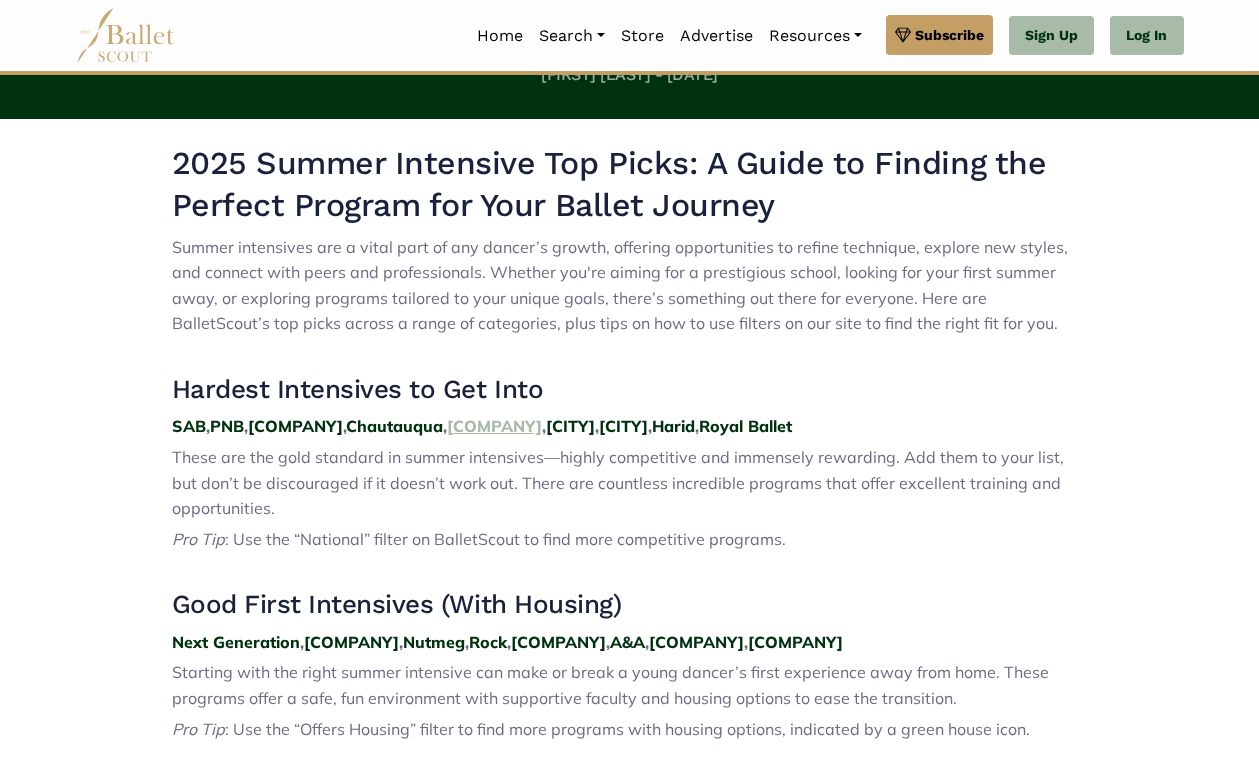 click on "[COMPANY]" at bounding box center [494, 426] 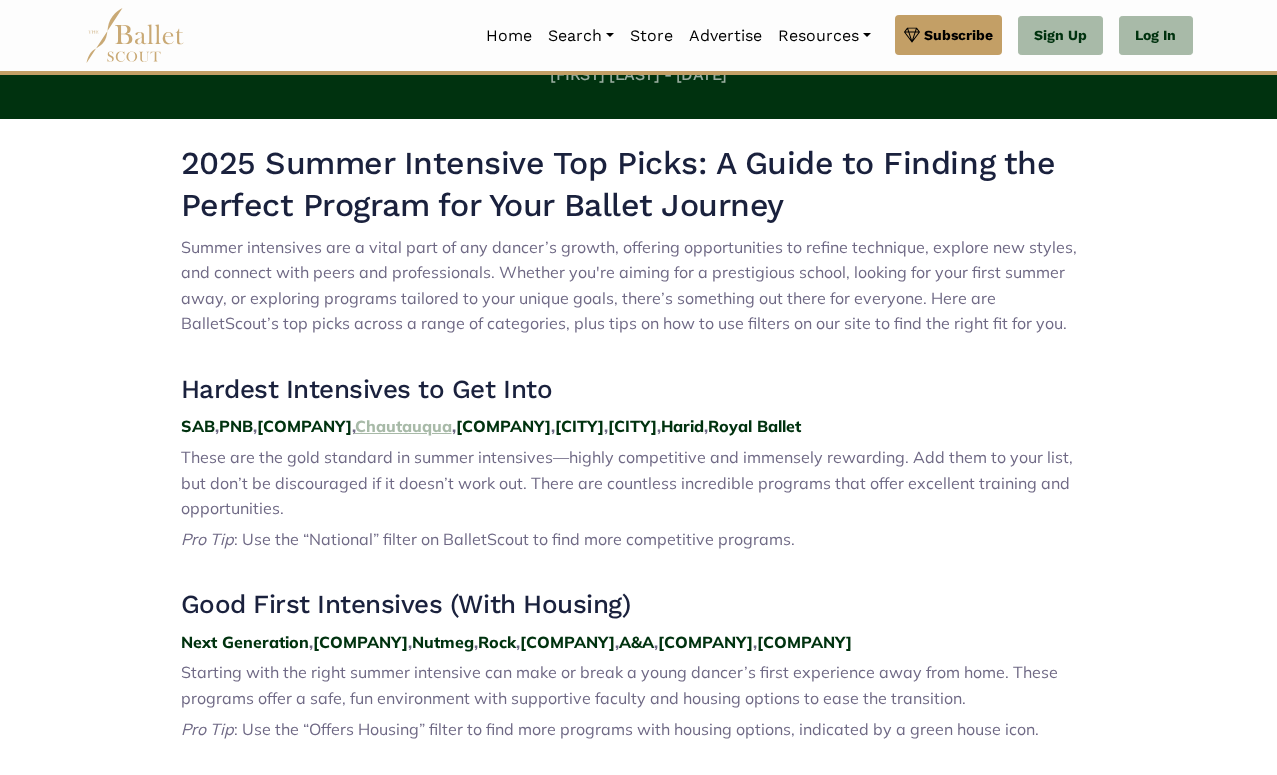 click on "Chautauqua" at bounding box center (403, 426) 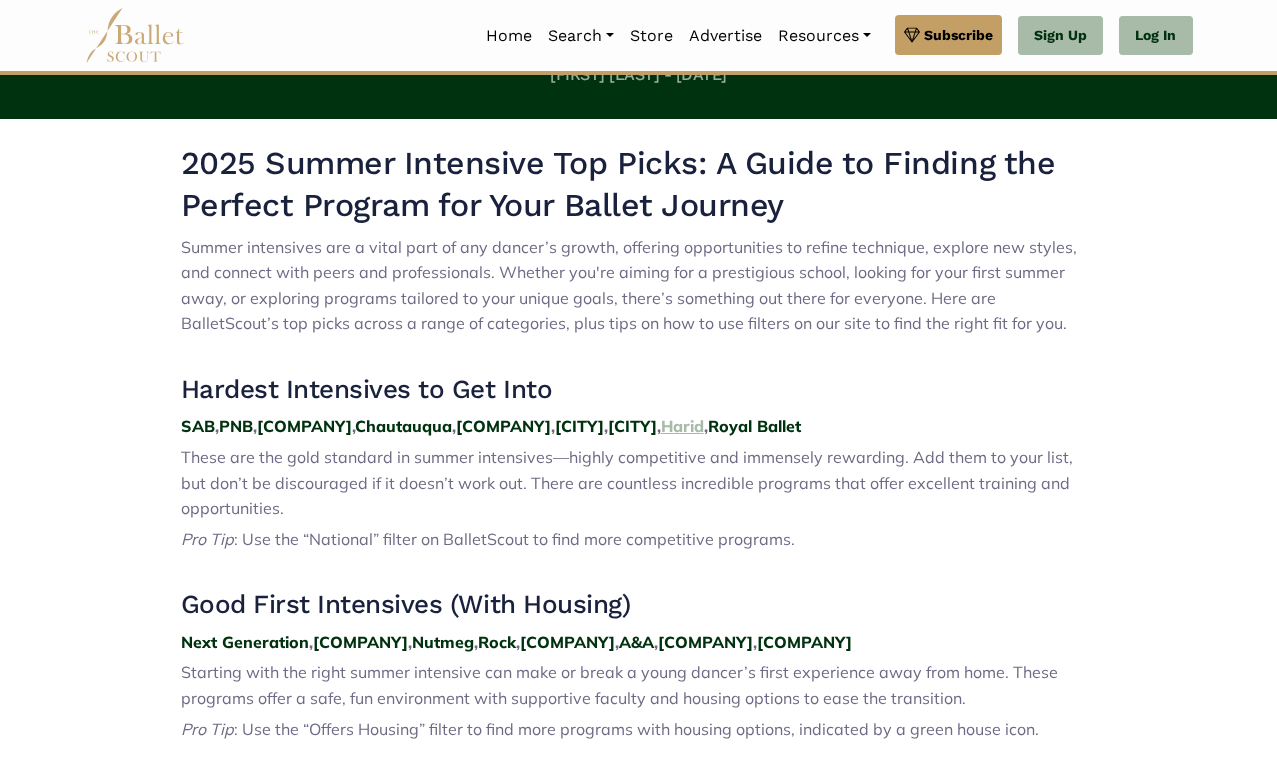 click on "Harid" at bounding box center (682, 426) 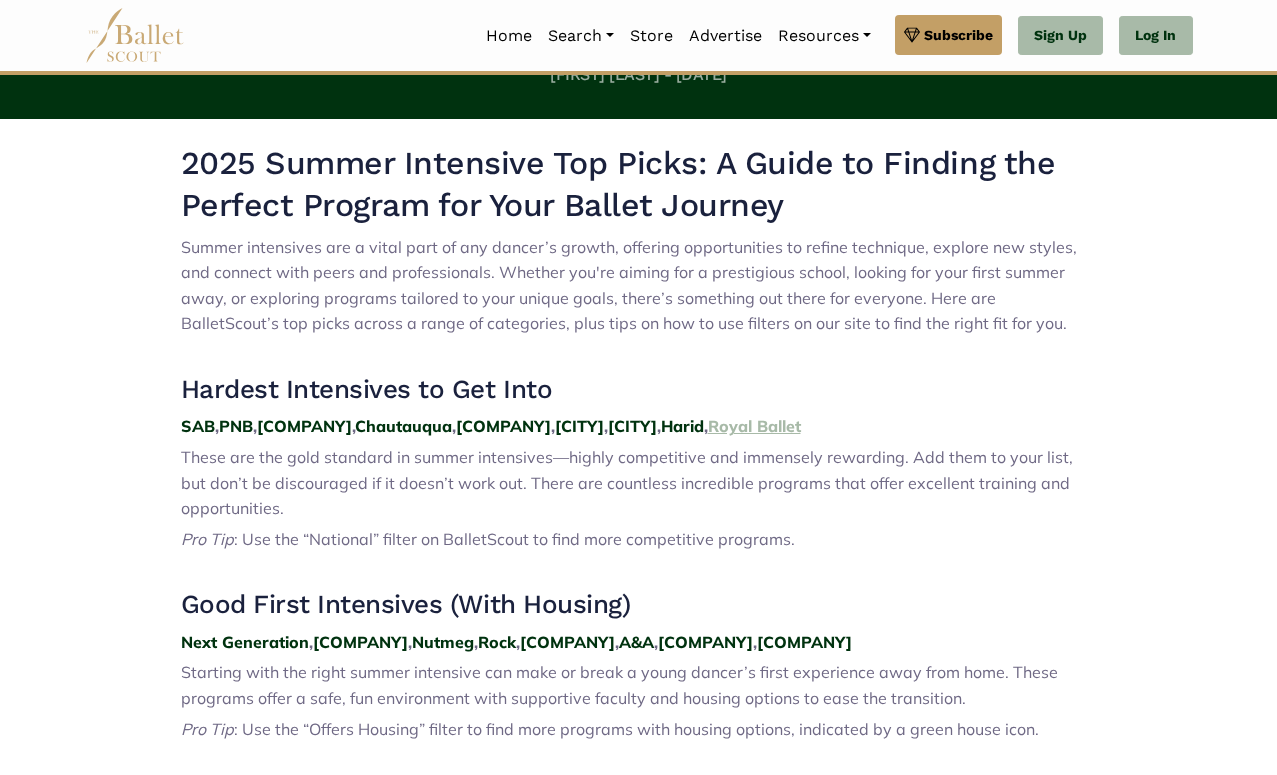 click on "Royal Ballet" at bounding box center [754, 426] 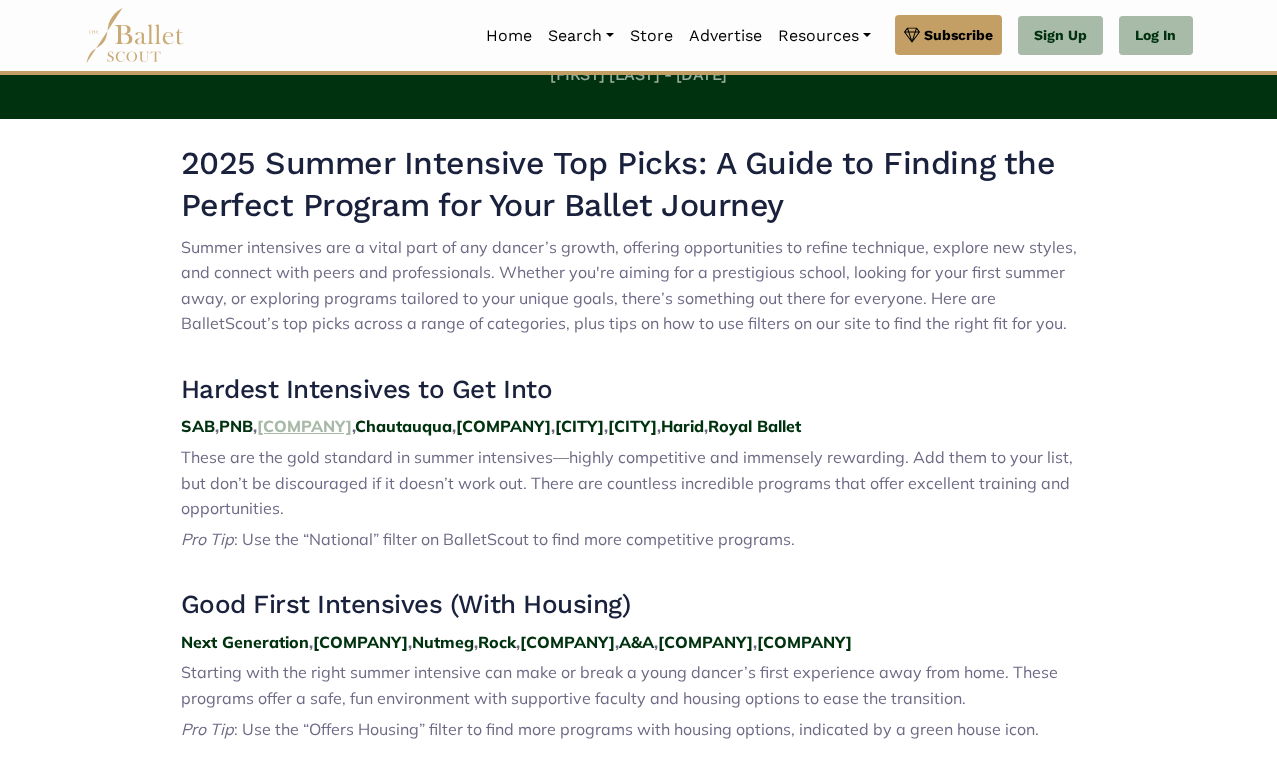 click on "Canada’s National Ballet School" at bounding box center (304, 426) 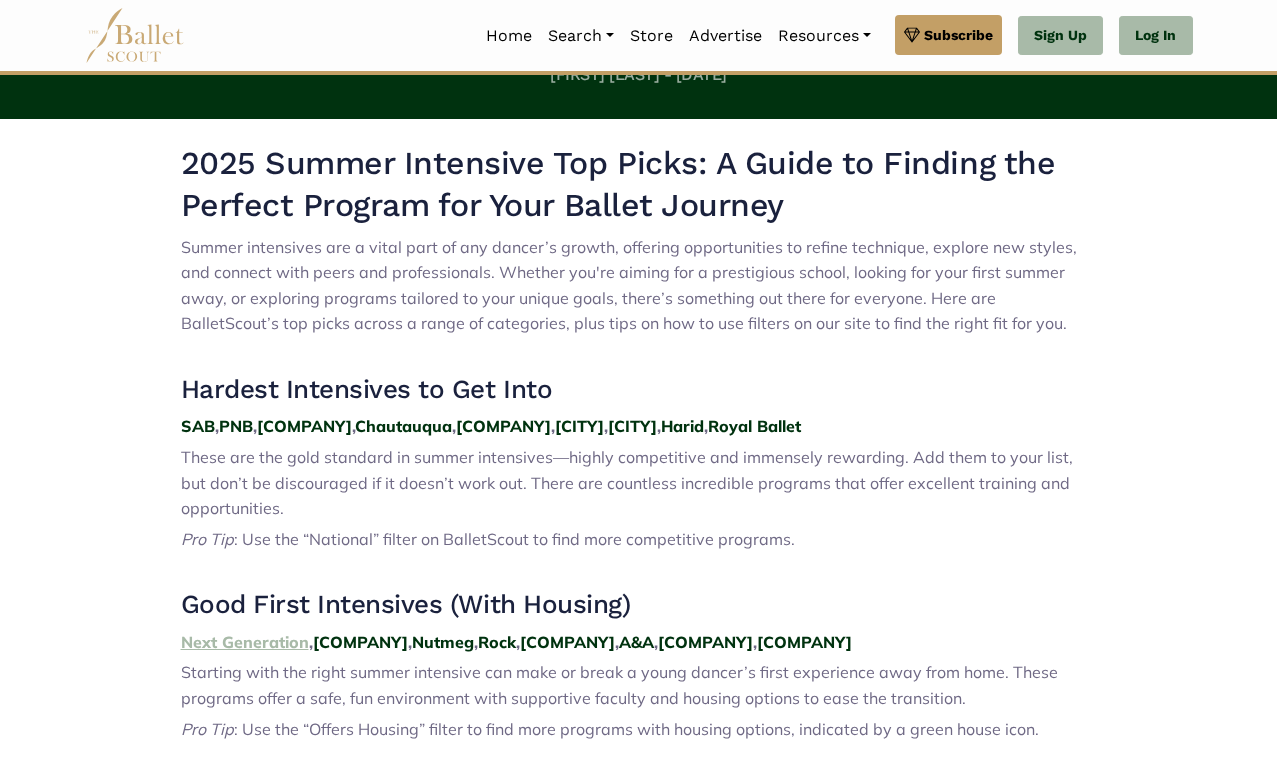 click on "Next Generation" at bounding box center [245, 642] 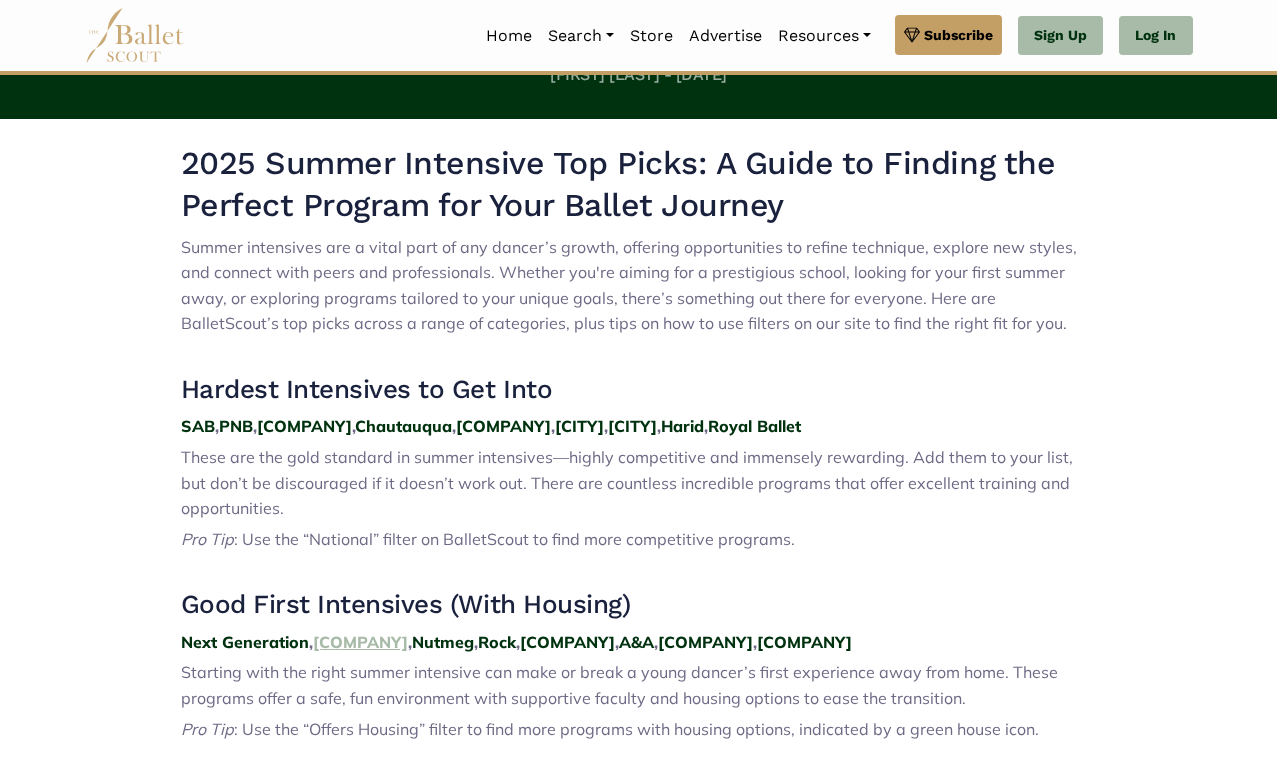 click on "Burklyn" at bounding box center (360, 642) 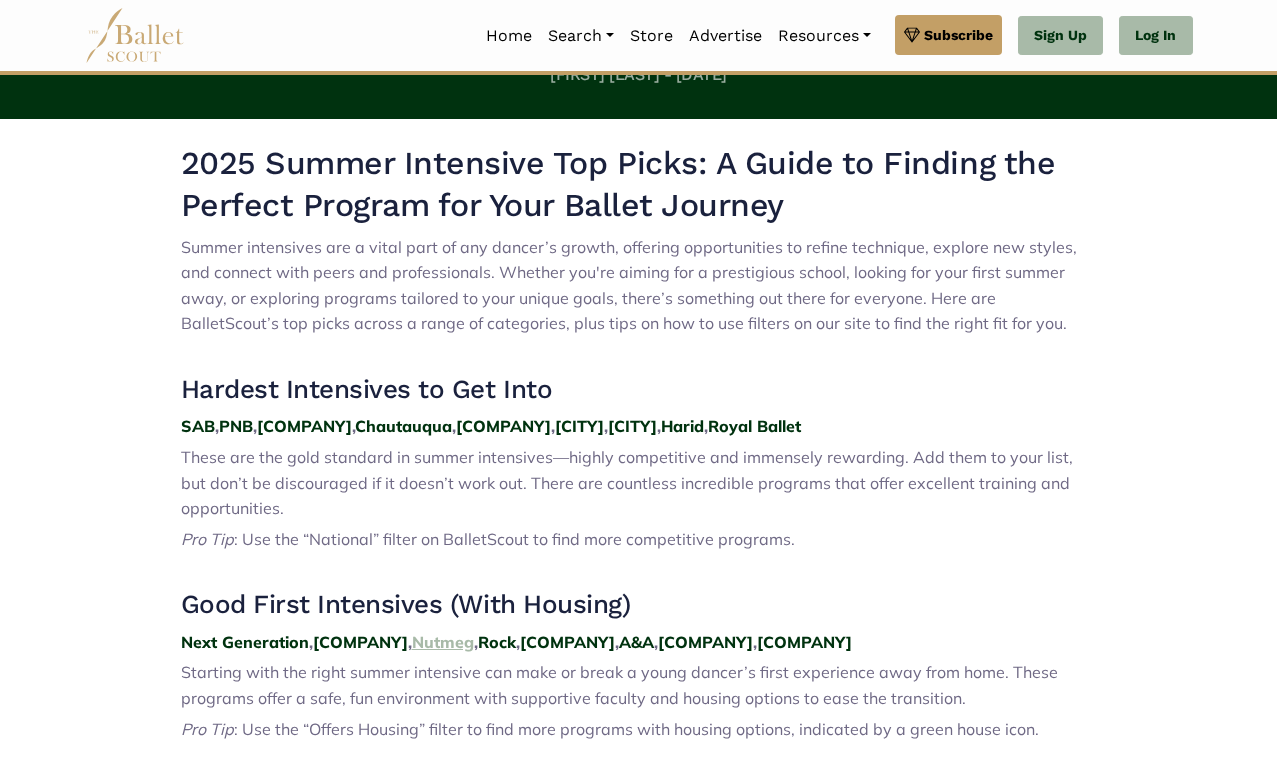 click on "Nutmeg" at bounding box center (443, 642) 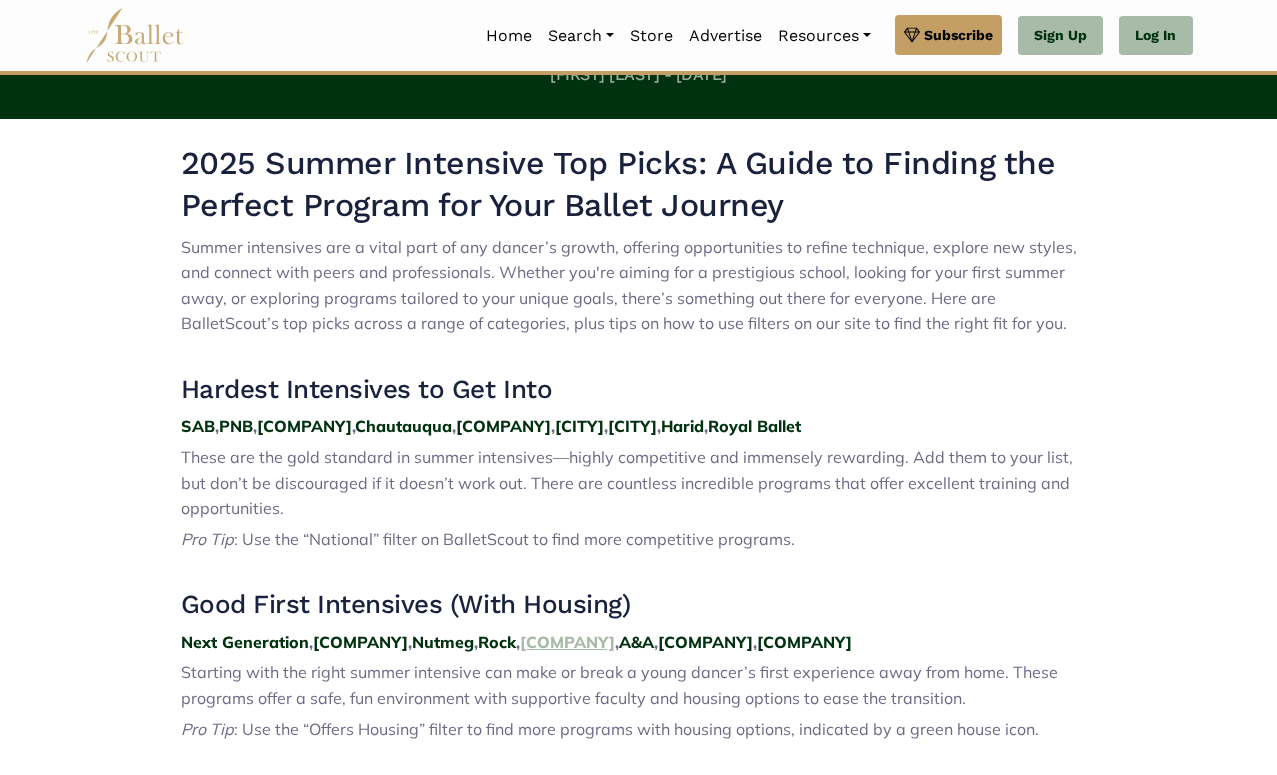 click on "Interlochen" at bounding box center [567, 642] 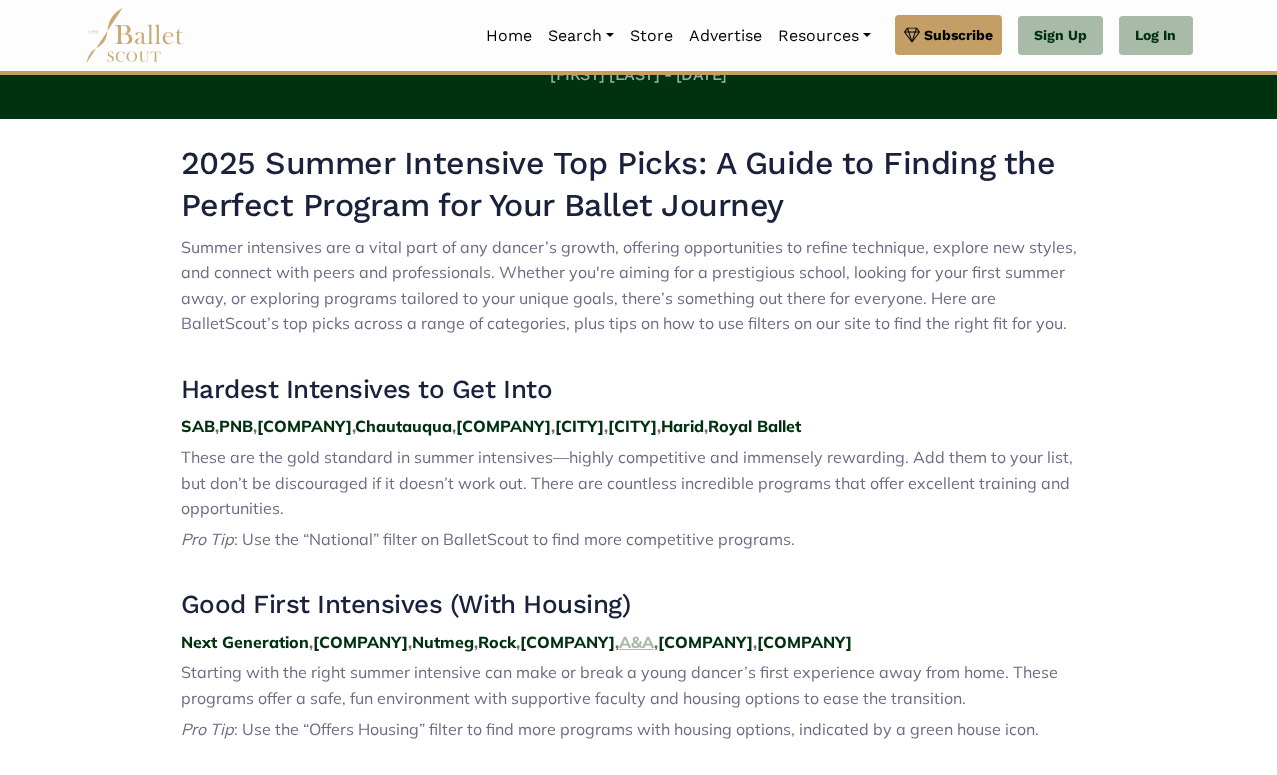 click on "A&A" at bounding box center [636, 642] 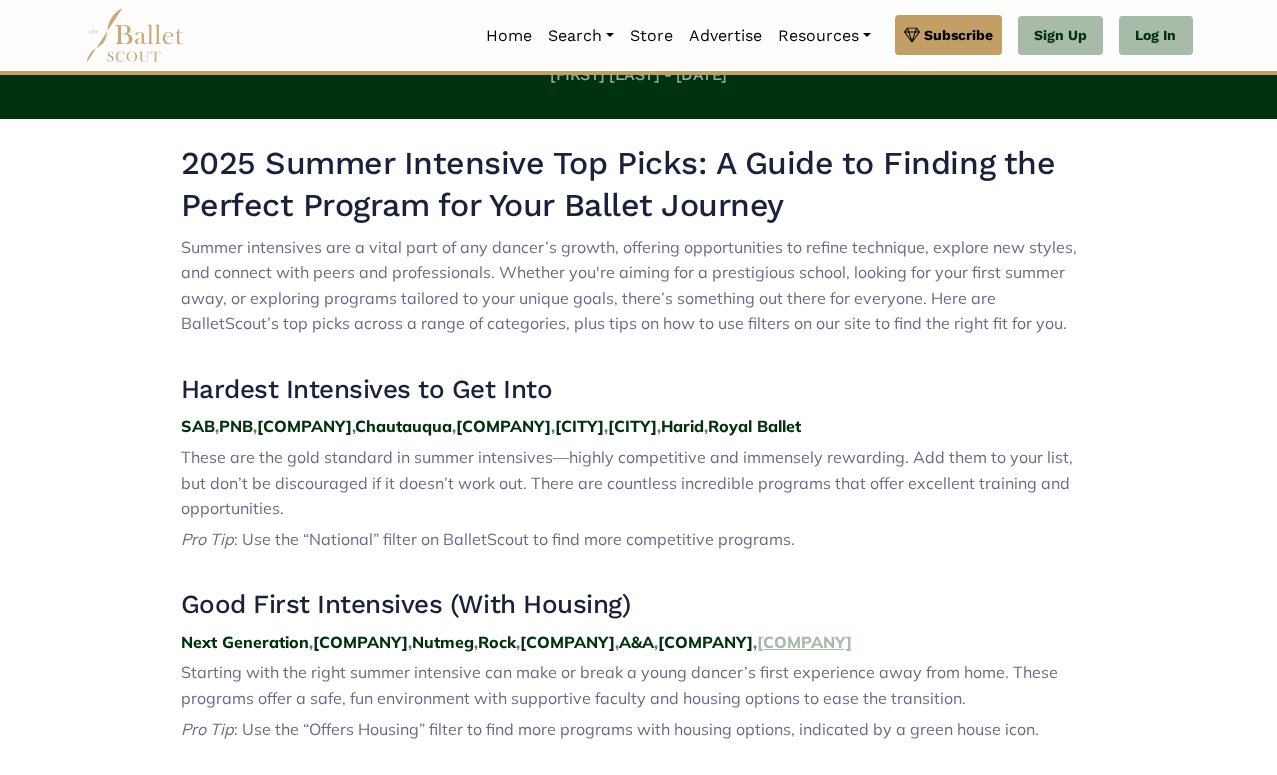 click on "American Academy of Ballet" at bounding box center [804, 642] 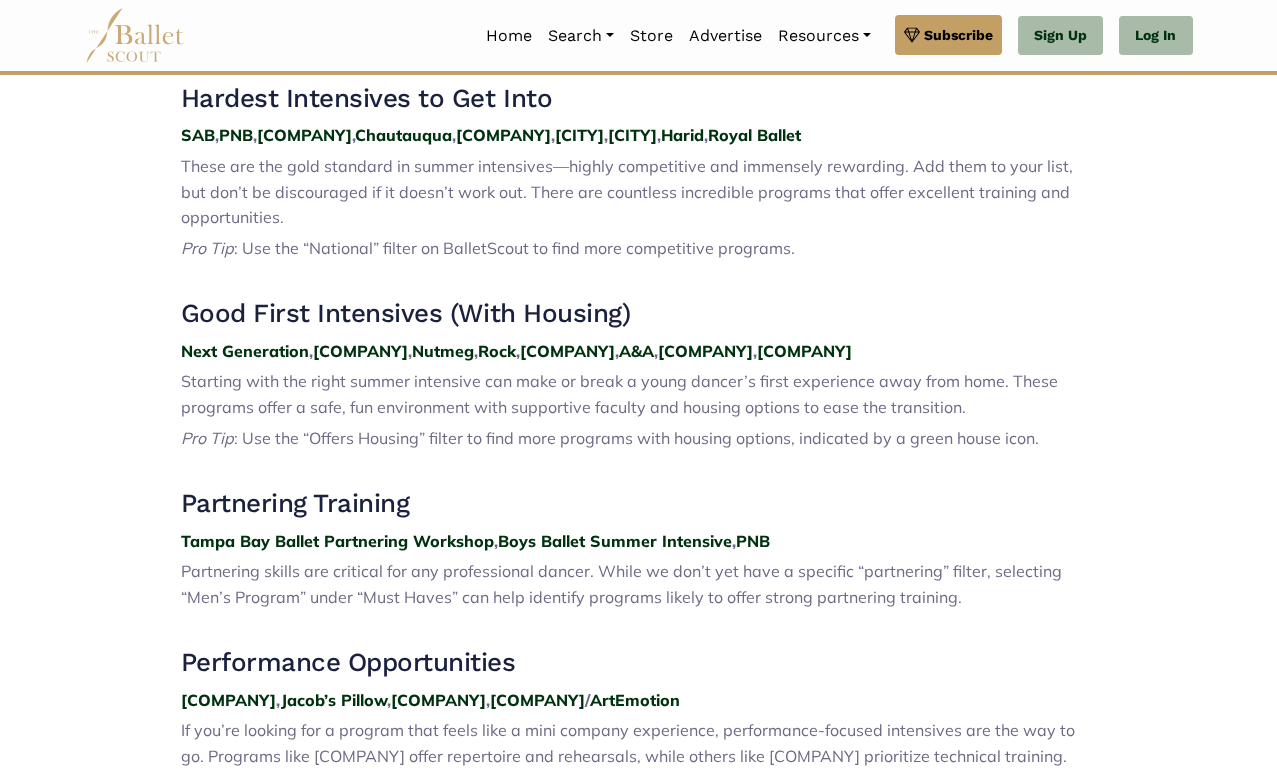 scroll, scrollTop: 907, scrollLeft: 0, axis: vertical 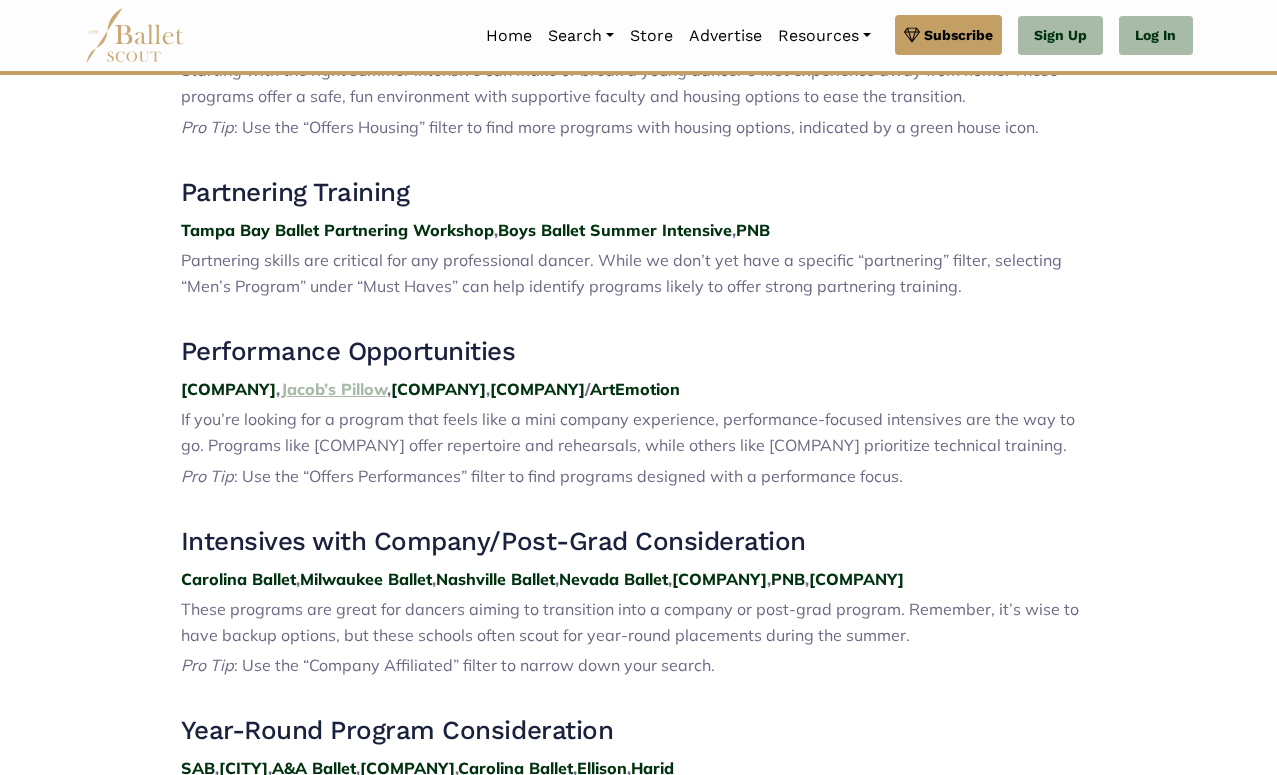 click on "Jacob’s Pillow" at bounding box center (334, 389) 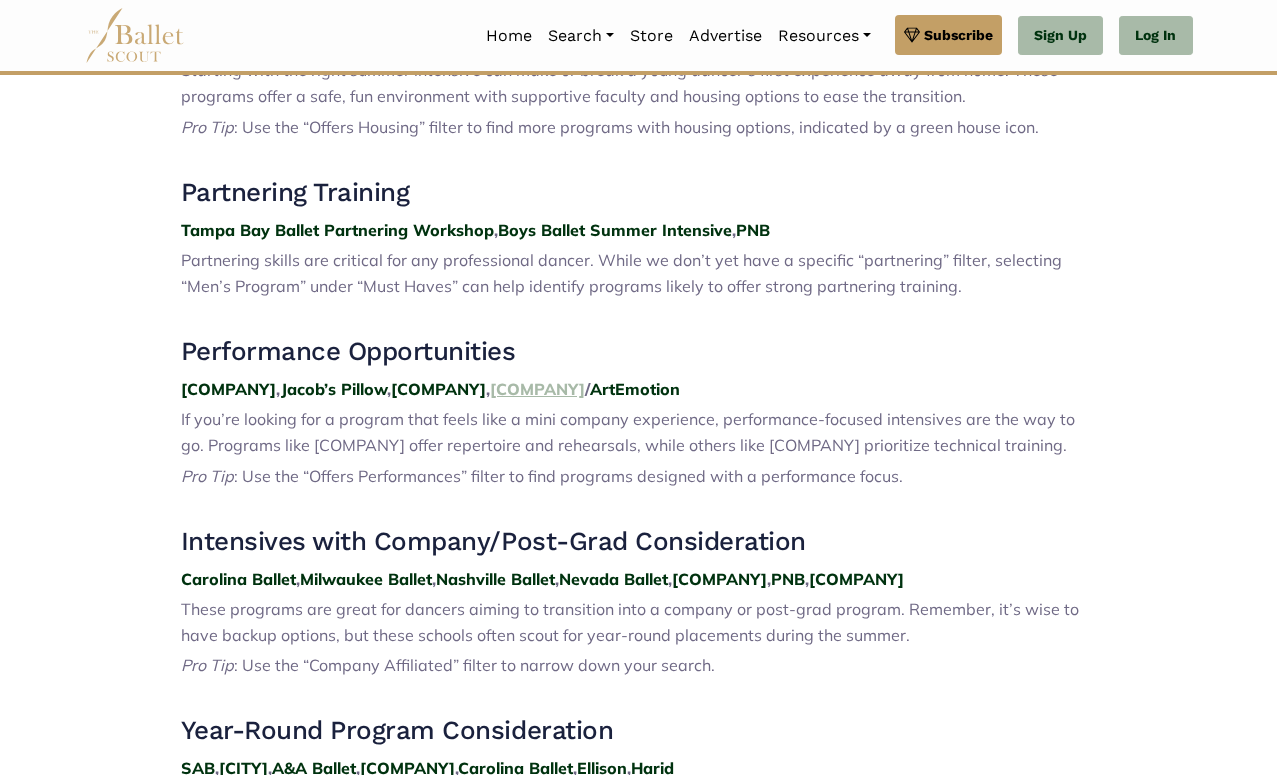 click on "Ballet West" at bounding box center [537, 389] 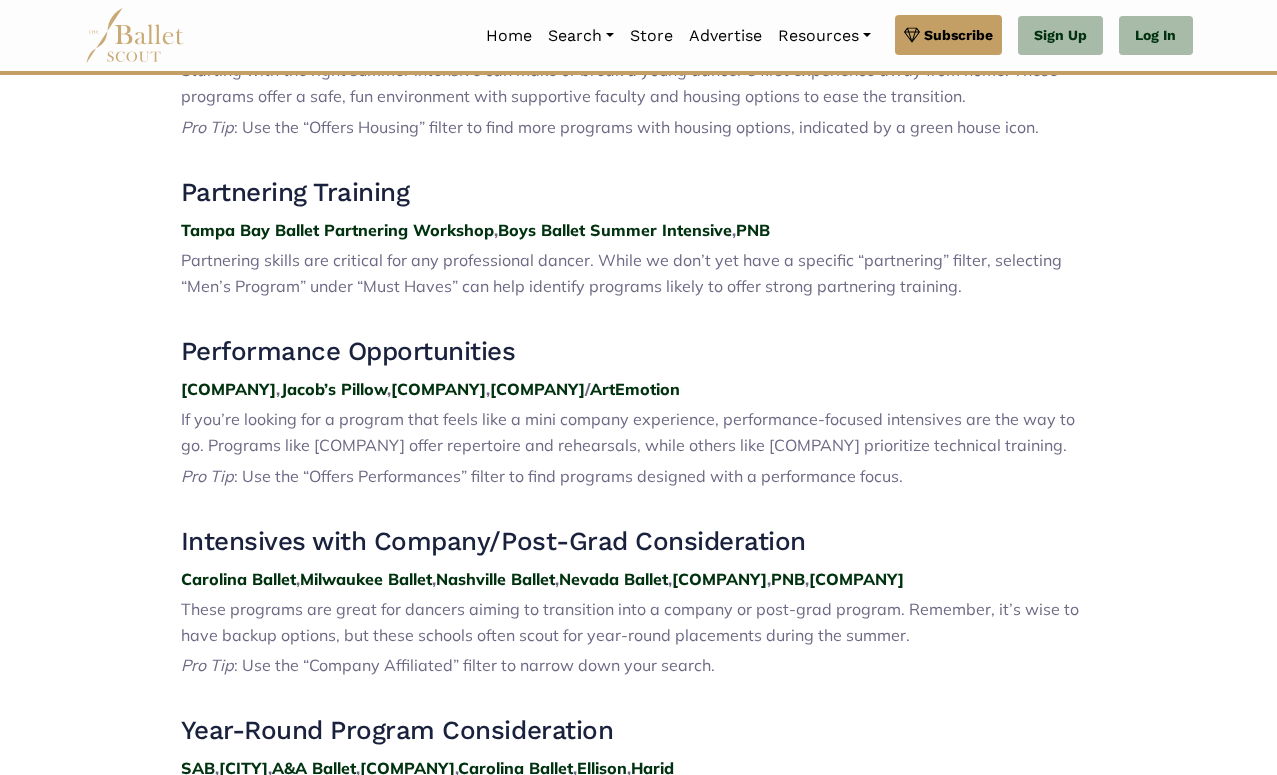 scroll, scrollTop: 1387, scrollLeft: 0, axis: vertical 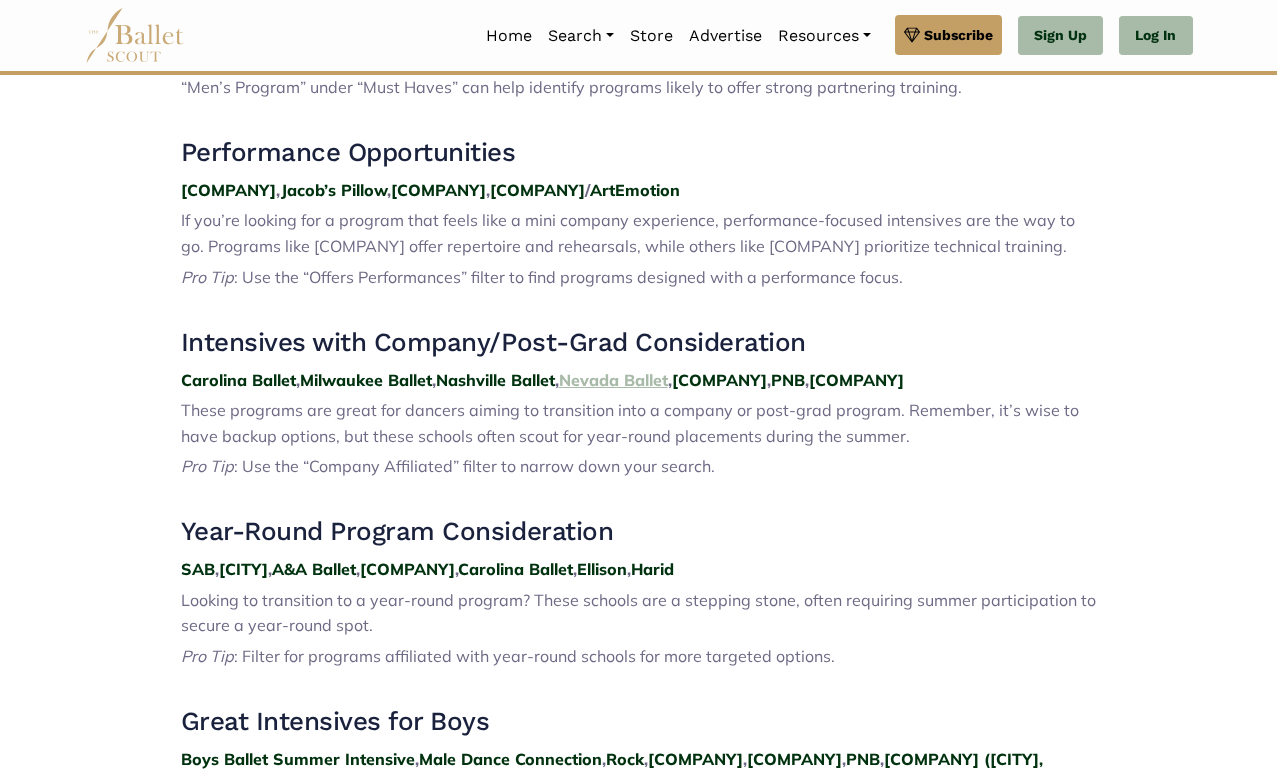 click on "Nevada Ballet" at bounding box center [613, 380] 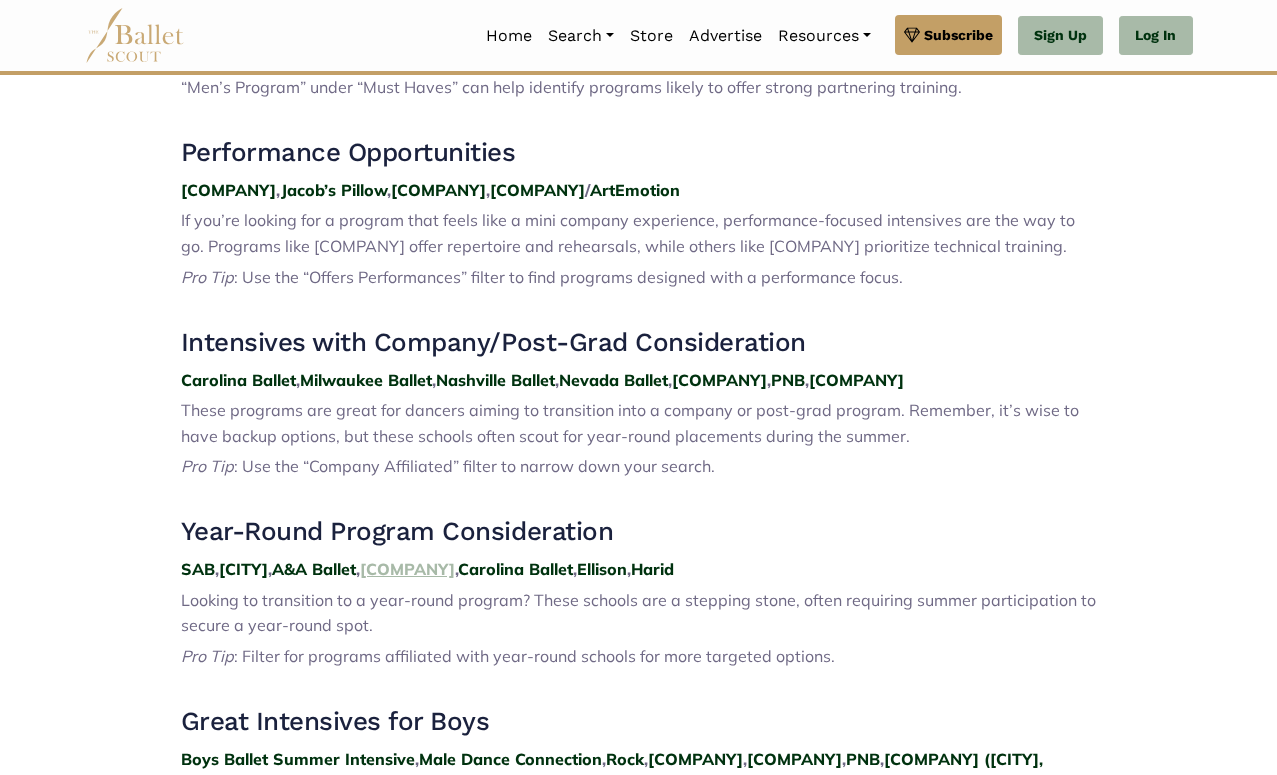 click on "Ballet West" at bounding box center [407, 569] 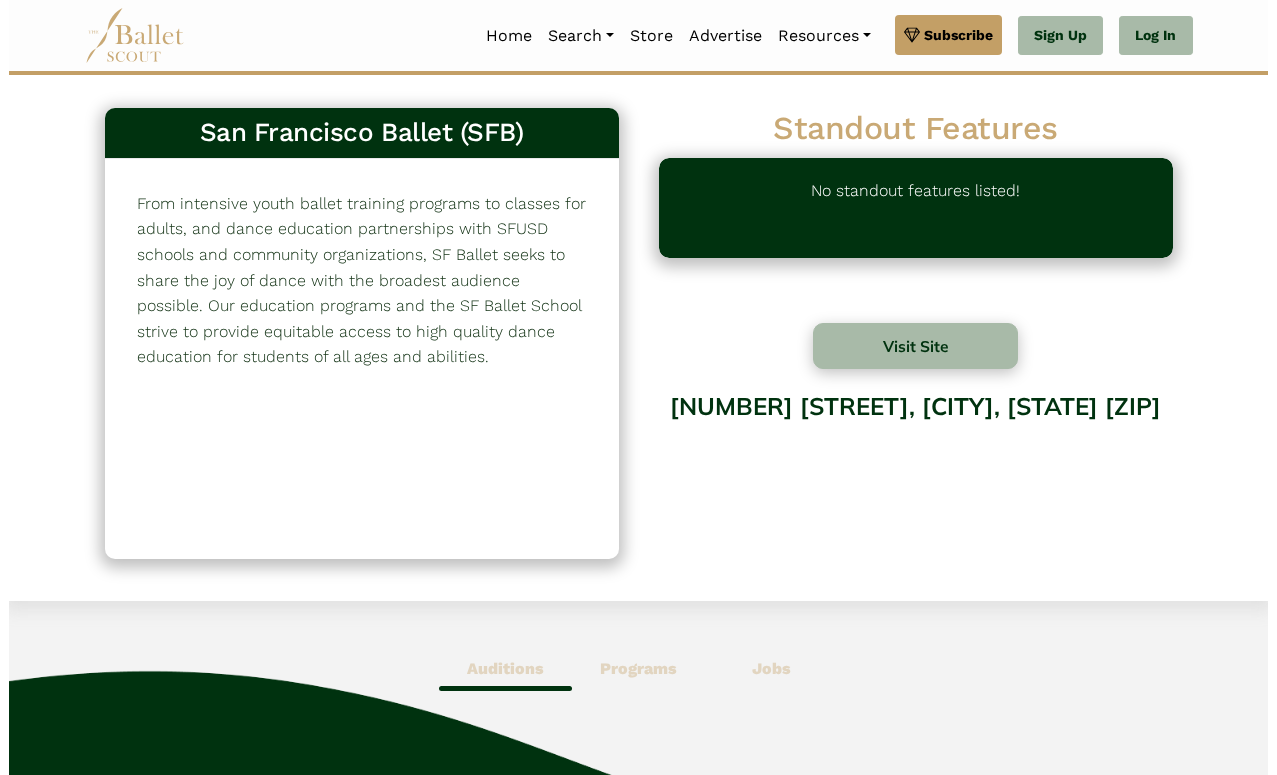 scroll, scrollTop: 0, scrollLeft: 0, axis: both 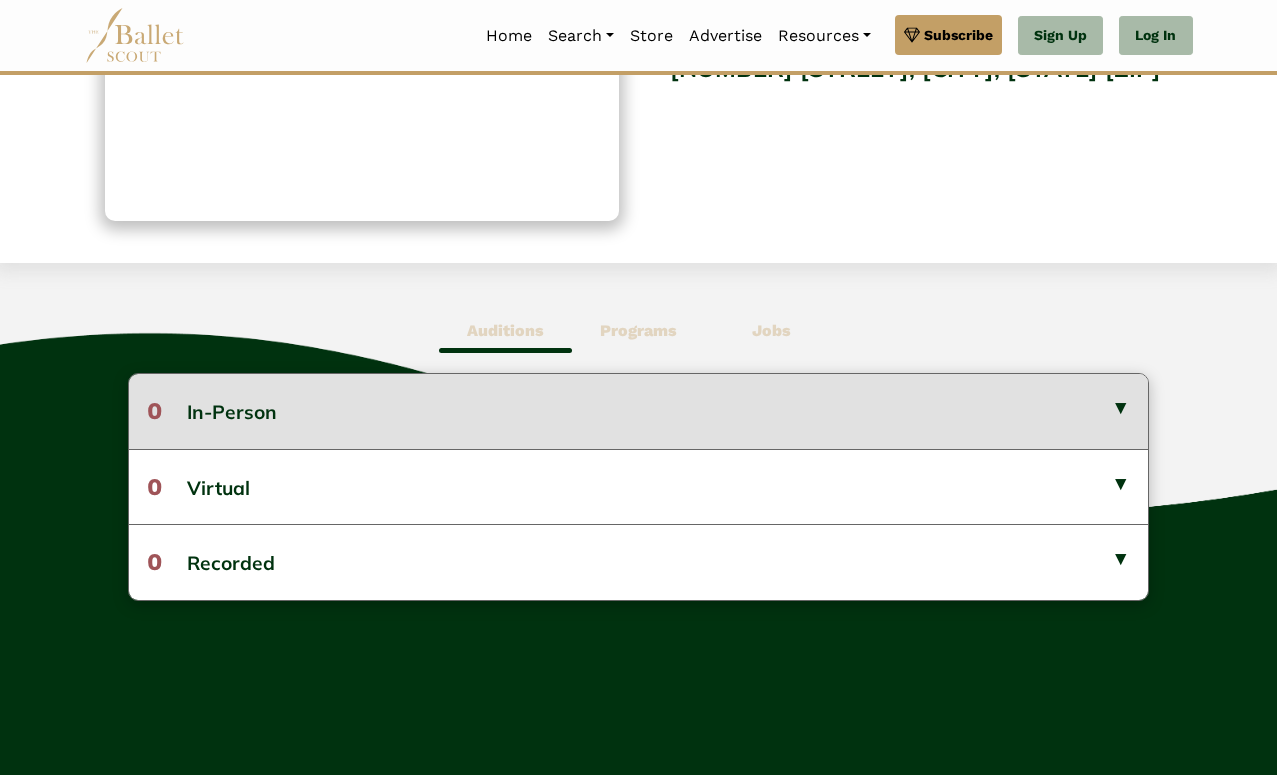 click on "0   In-Person" at bounding box center [639, 411] 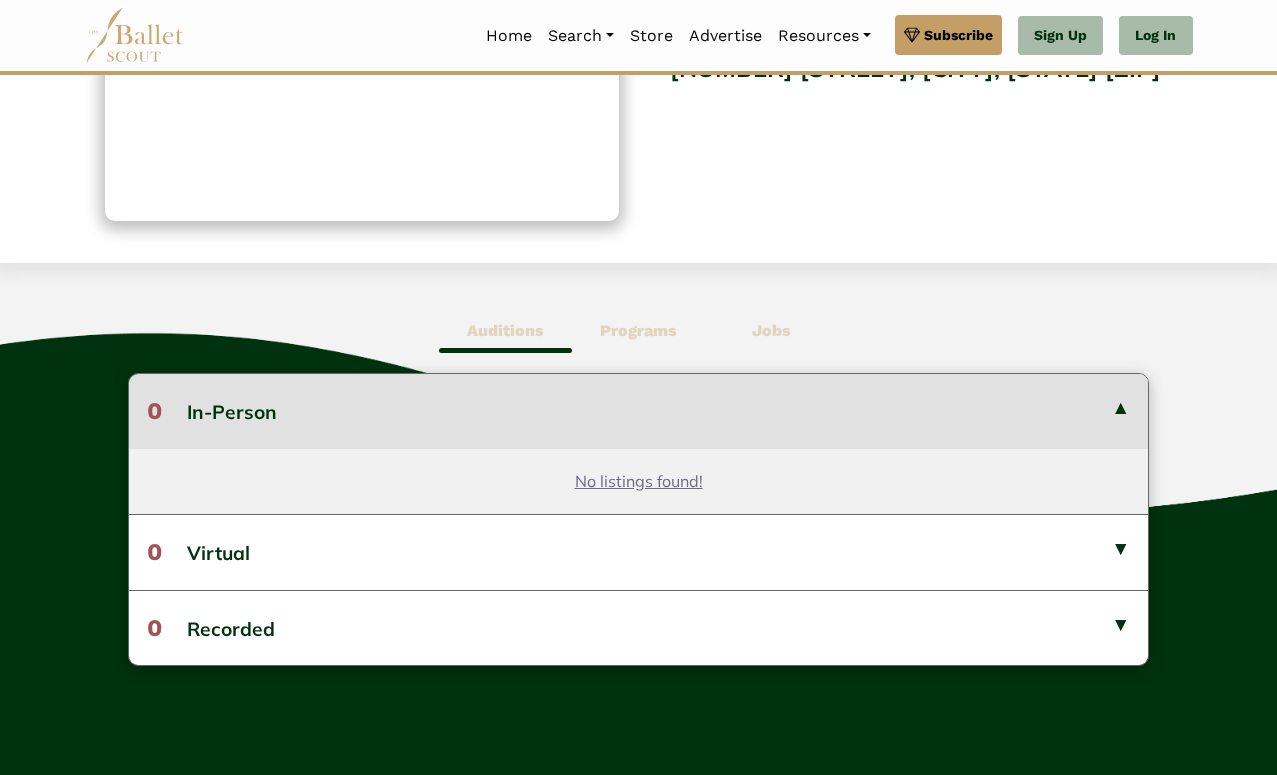 click on "0   In-Person" at bounding box center [639, 411] 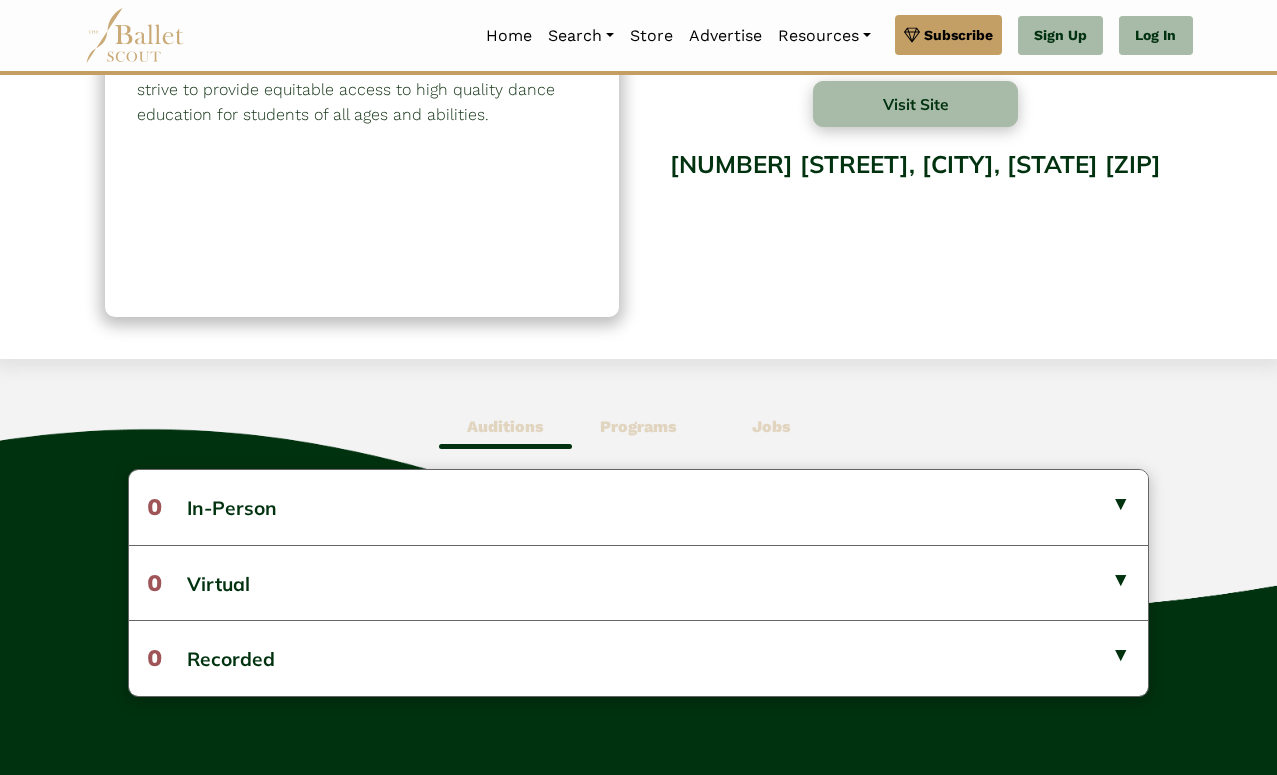scroll, scrollTop: 200, scrollLeft: 0, axis: vertical 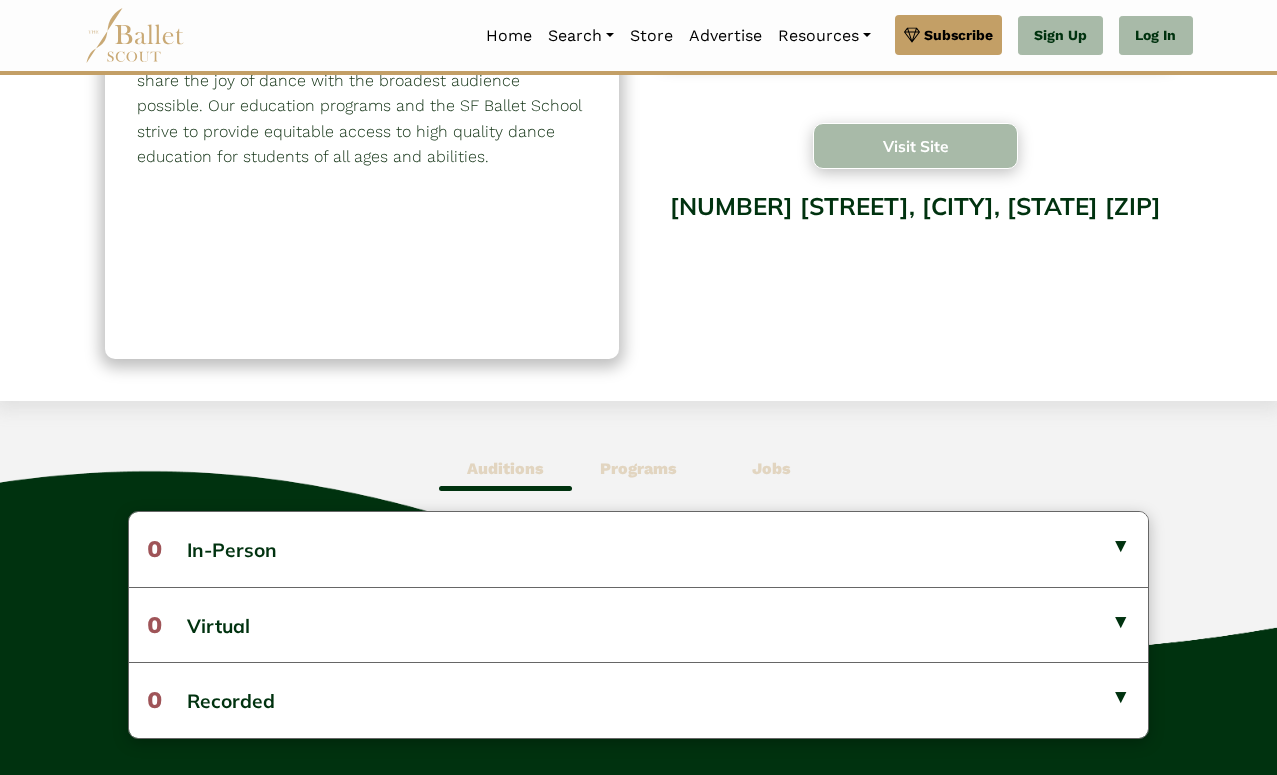 click on "Visit Site" at bounding box center (916, 146) 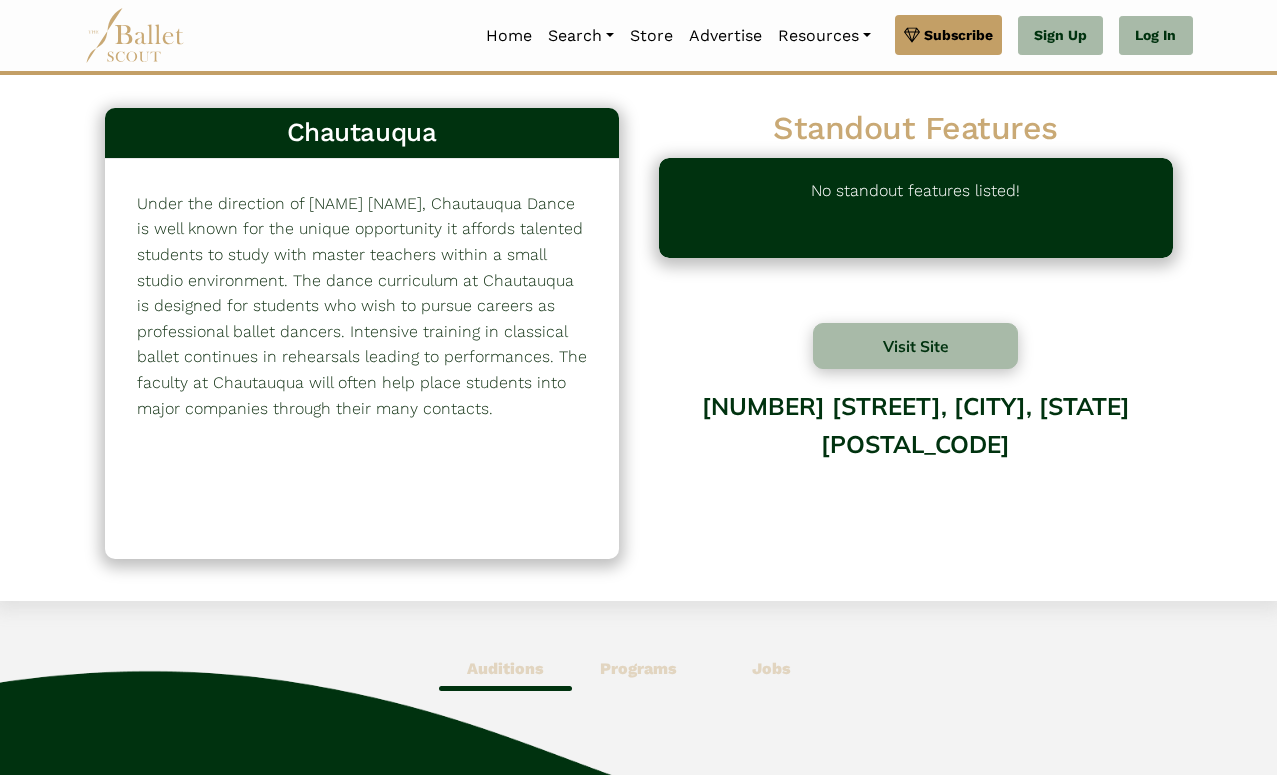 scroll, scrollTop: 0, scrollLeft: 0, axis: both 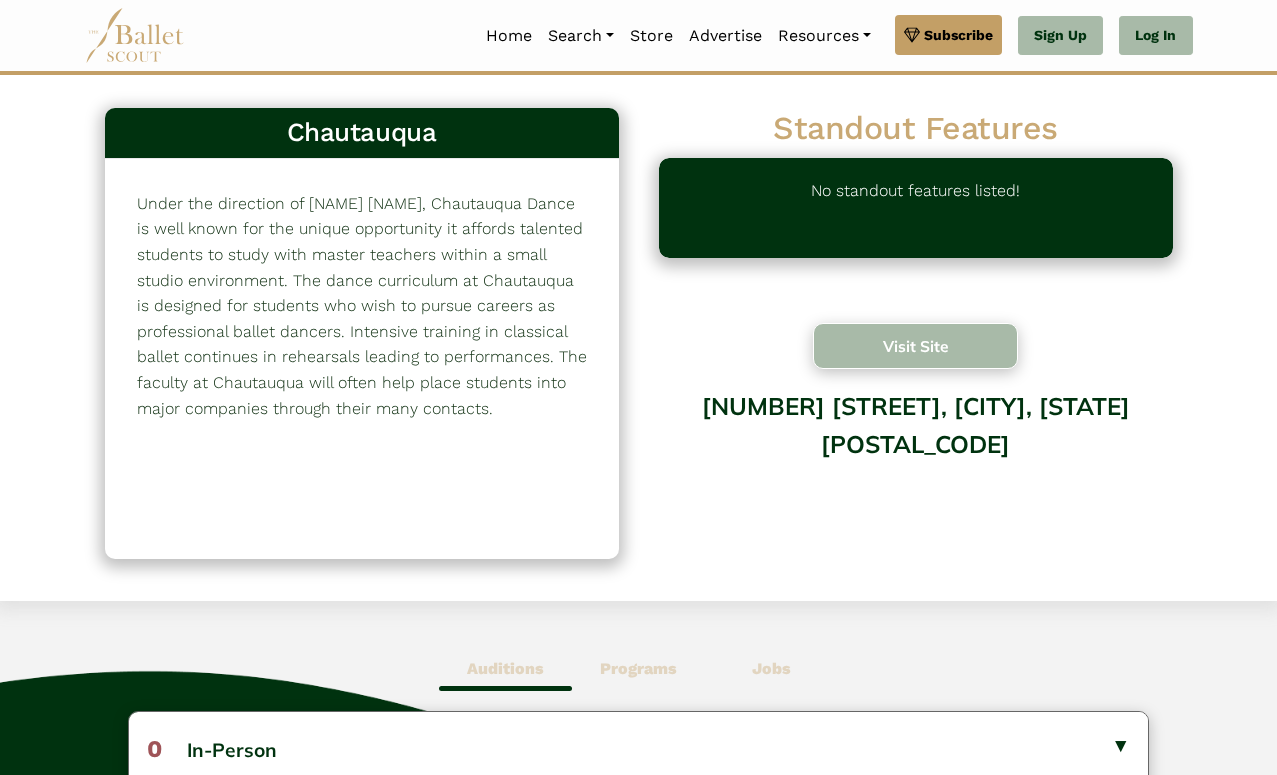 click on "Visit Site" at bounding box center (916, 346) 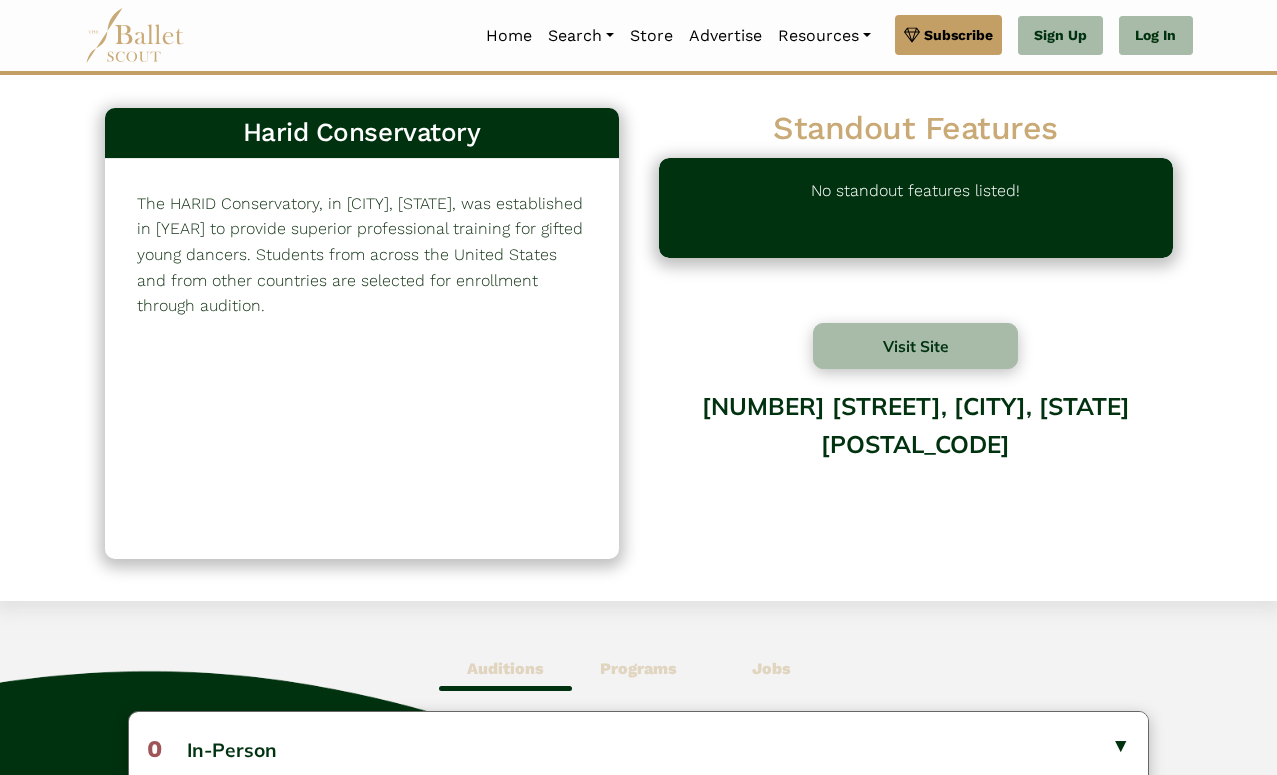 scroll, scrollTop: 0, scrollLeft: 0, axis: both 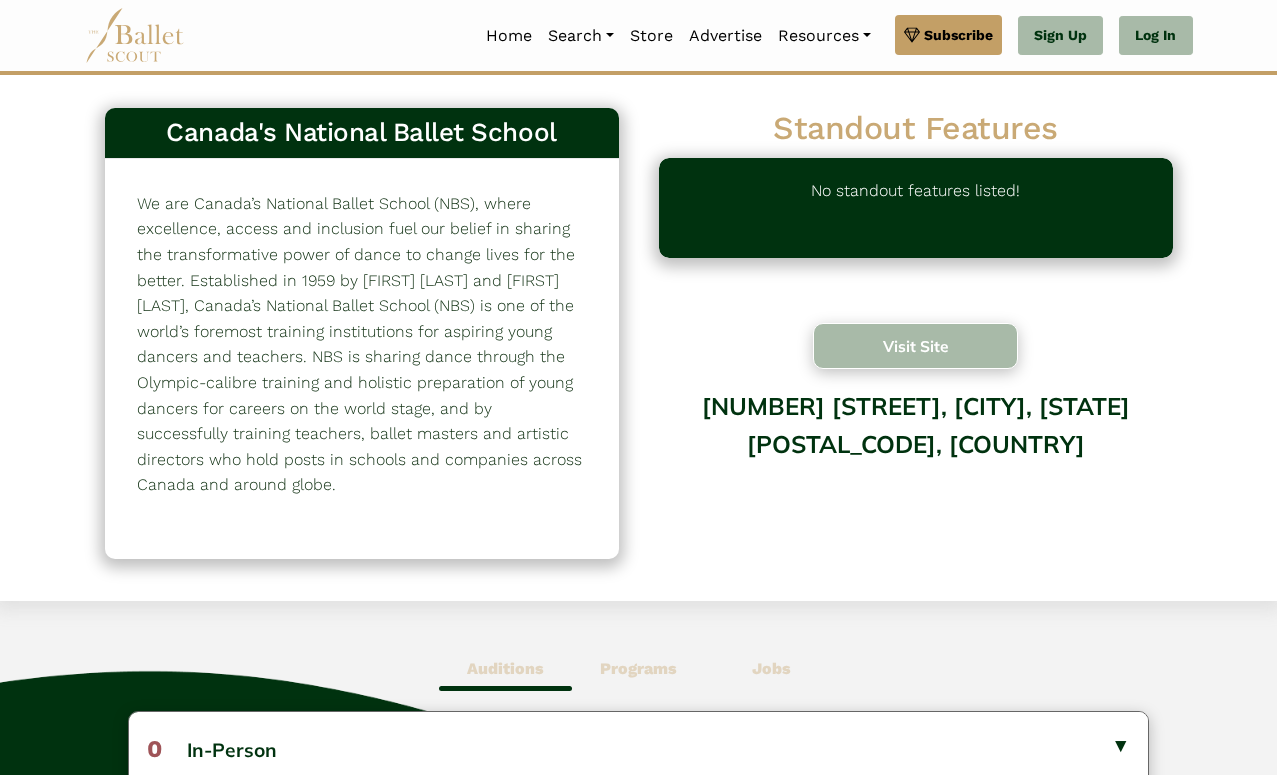 click on "Visit Site" at bounding box center (916, 346) 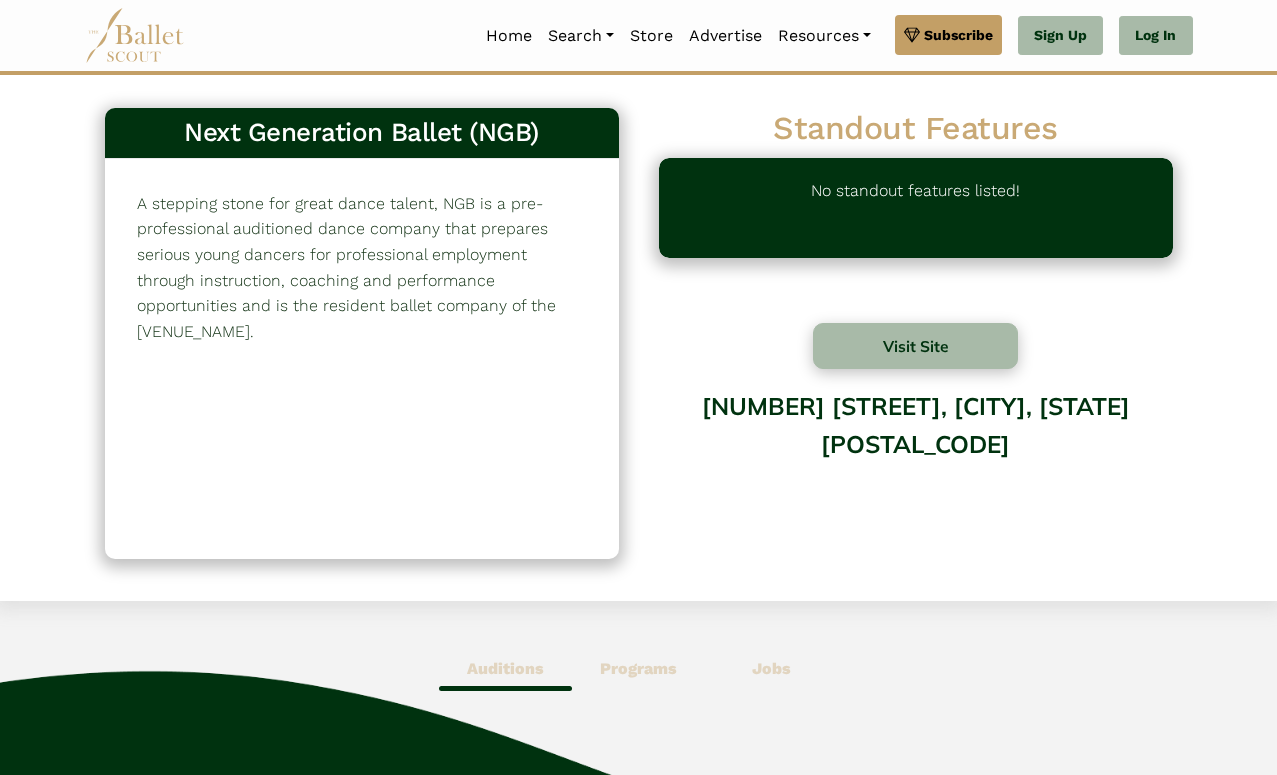 scroll, scrollTop: 0, scrollLeft: 0, axis: both 